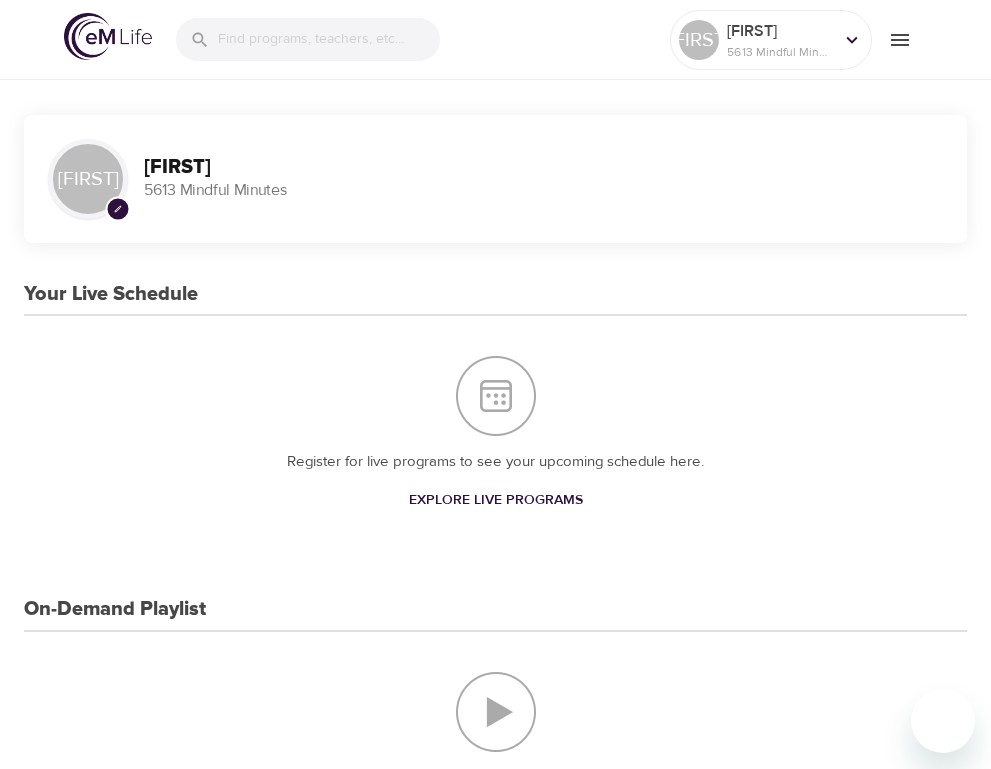 scroll, scrollTop: 0, scrollLeft: 0, axis: both 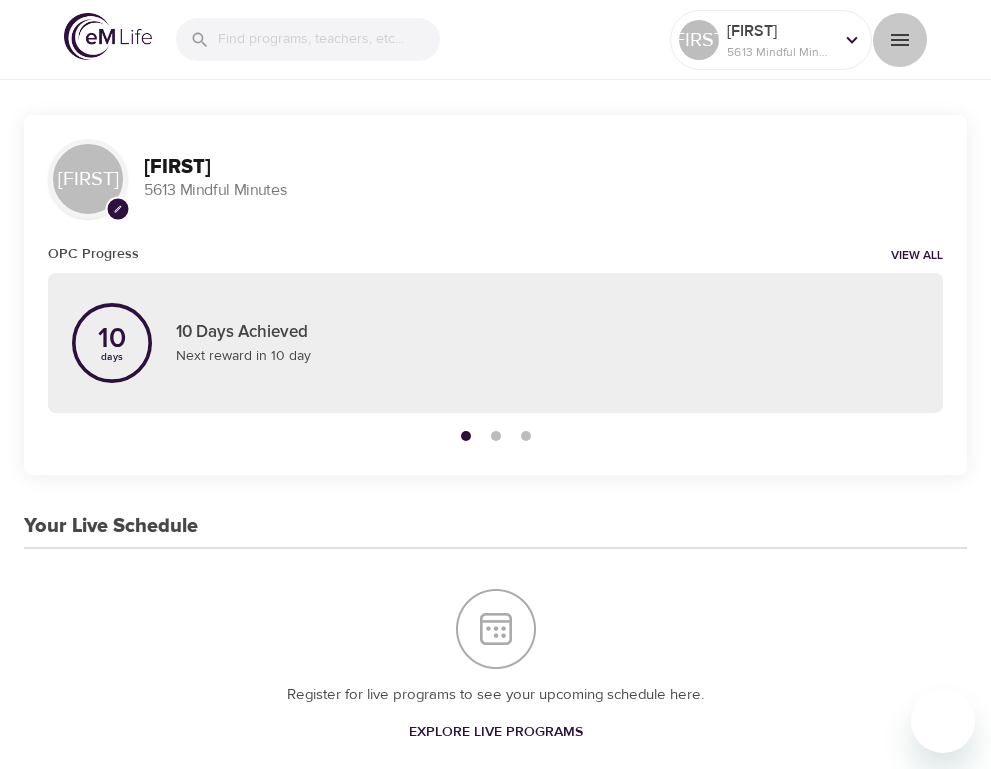 click 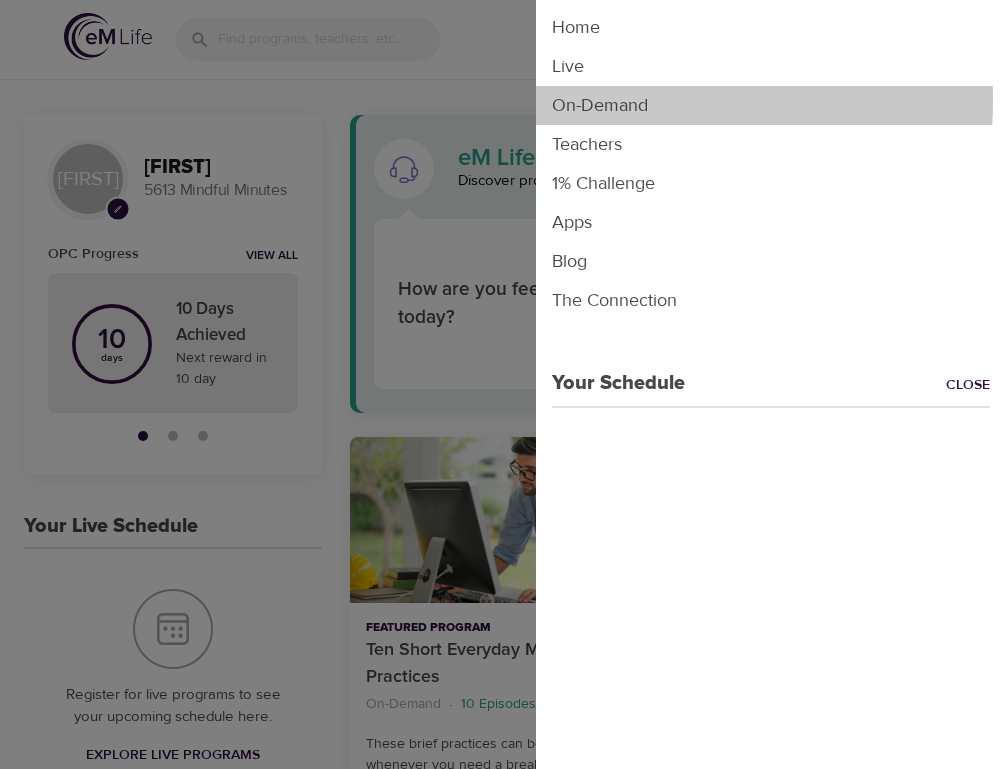 click on "On-Demand" at bounding box center (771, 105) 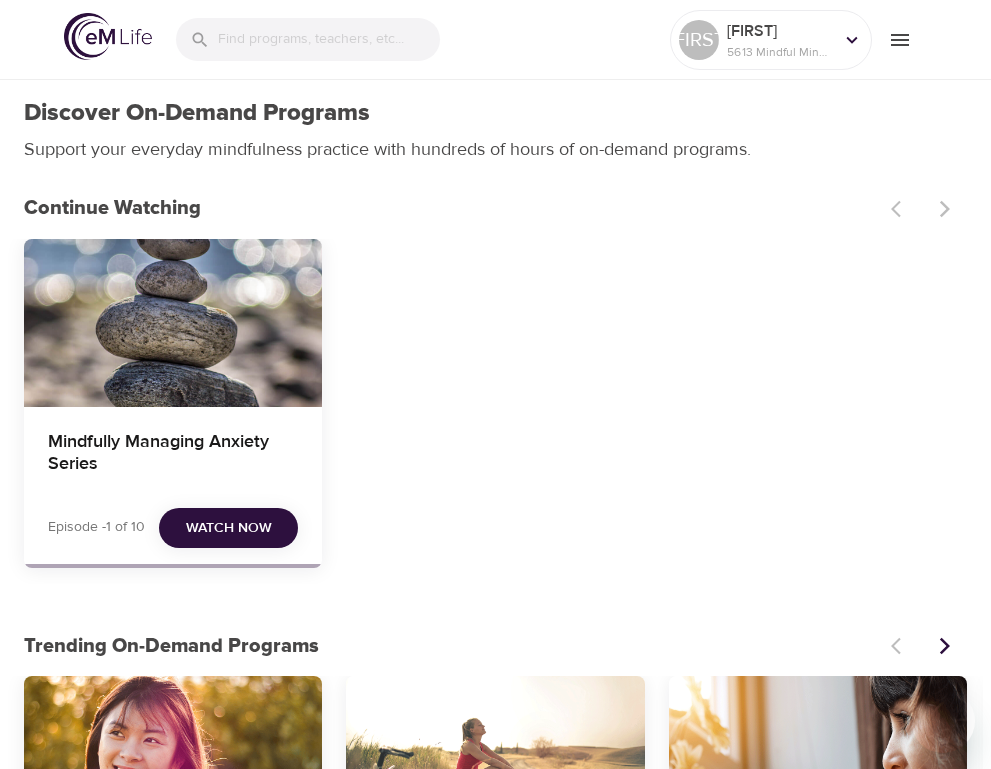 click on "Watch Now" at bounding box center [229, 528] 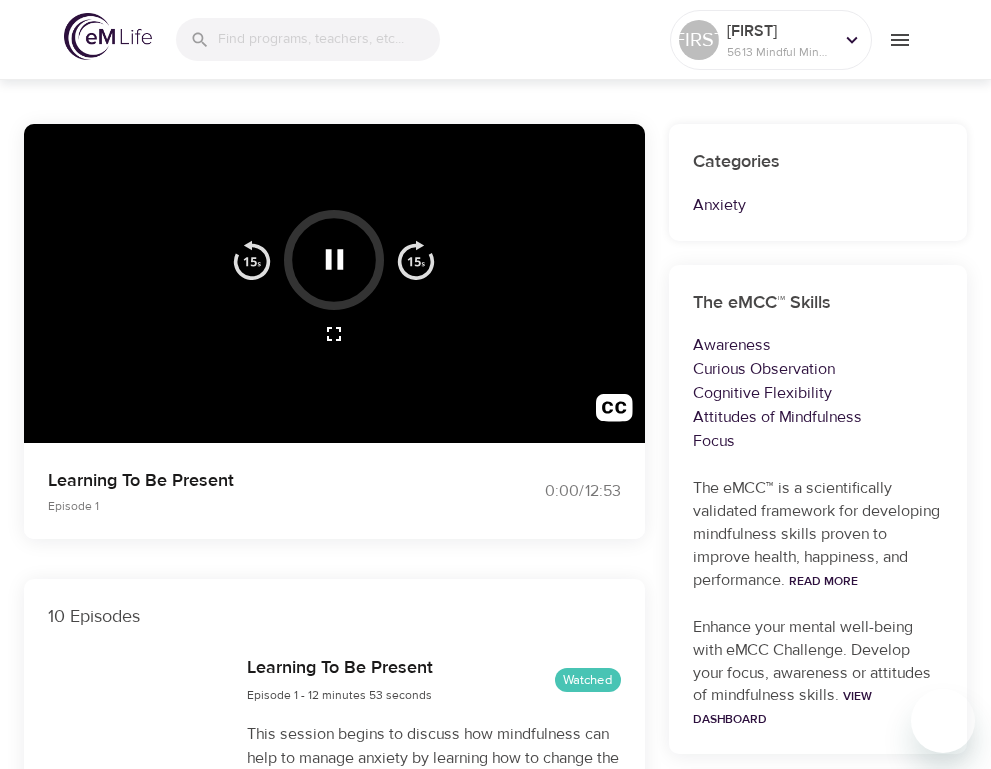 scroll, scrollTop: 126, scrollLeft: 0, axis: vertical 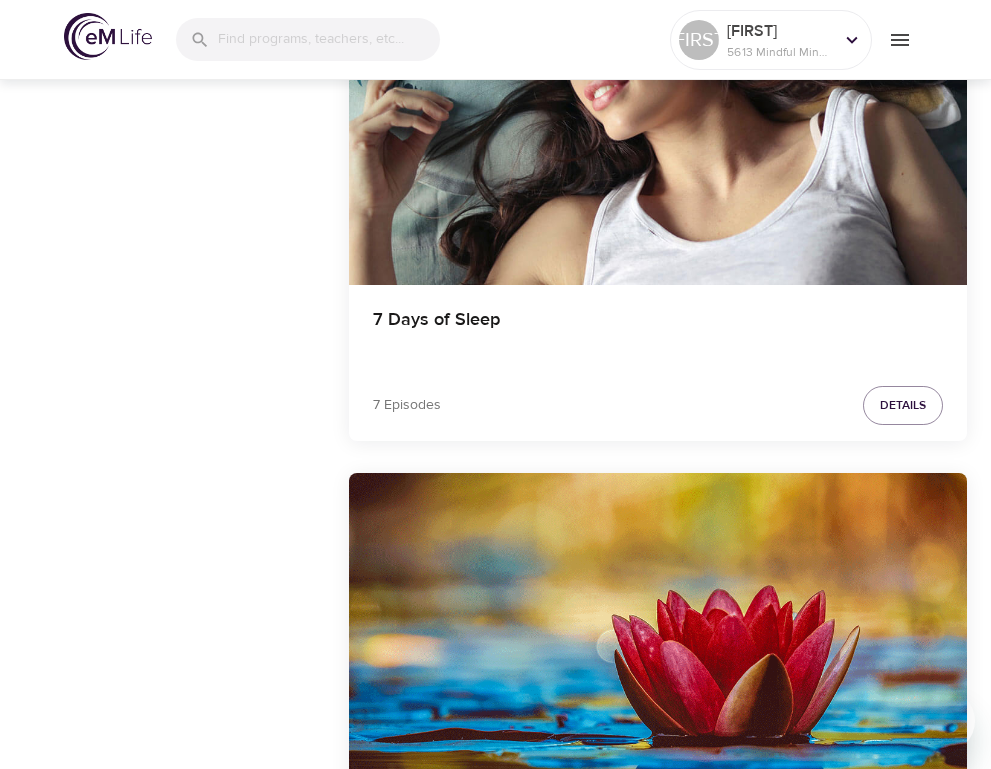 click on "At The End of The Rope" at bounding box center (658, 7297) 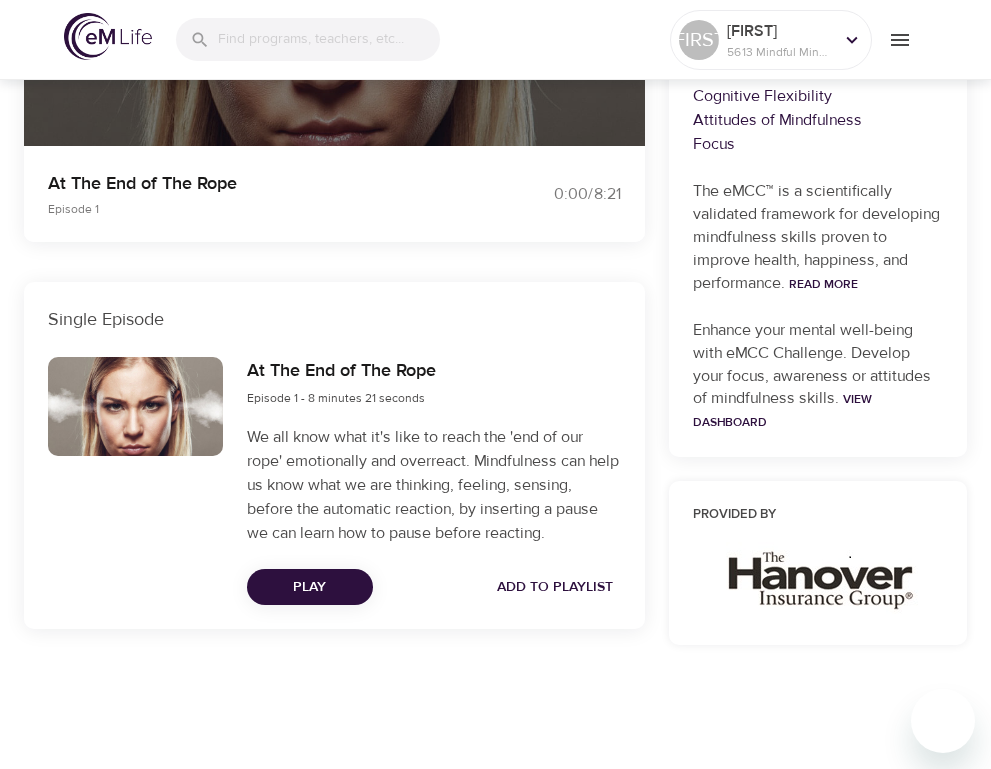 scroll, scrollTop: 666, scrollLeft: 0, axis: vertical 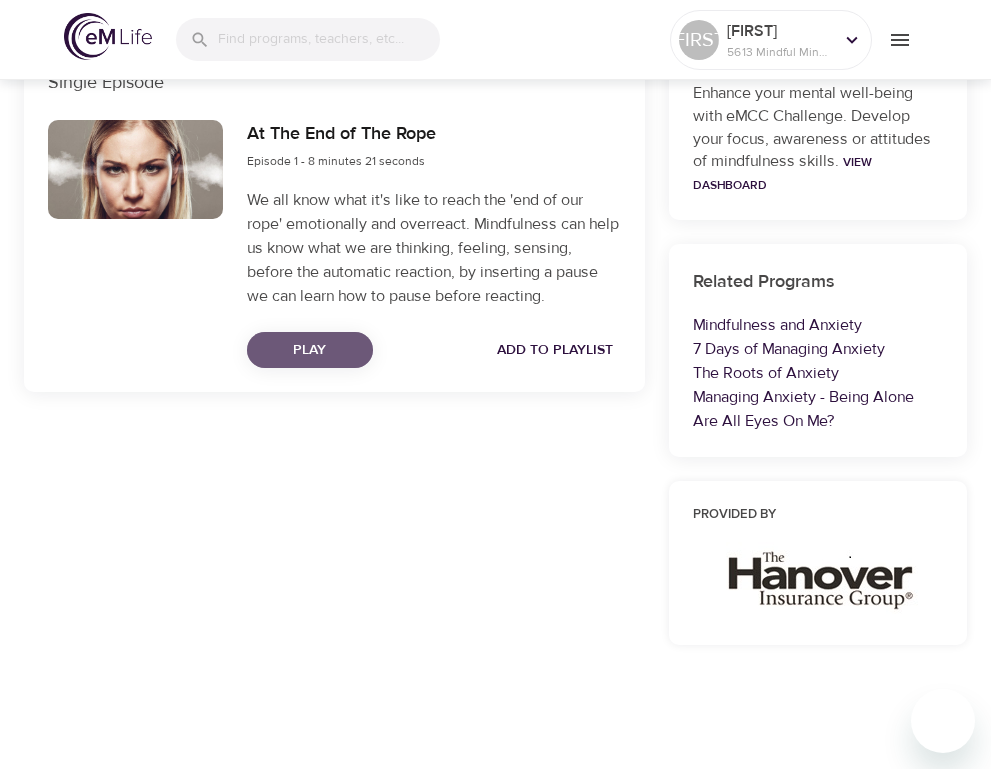 click on "Play" at bounding box center [310, 350] 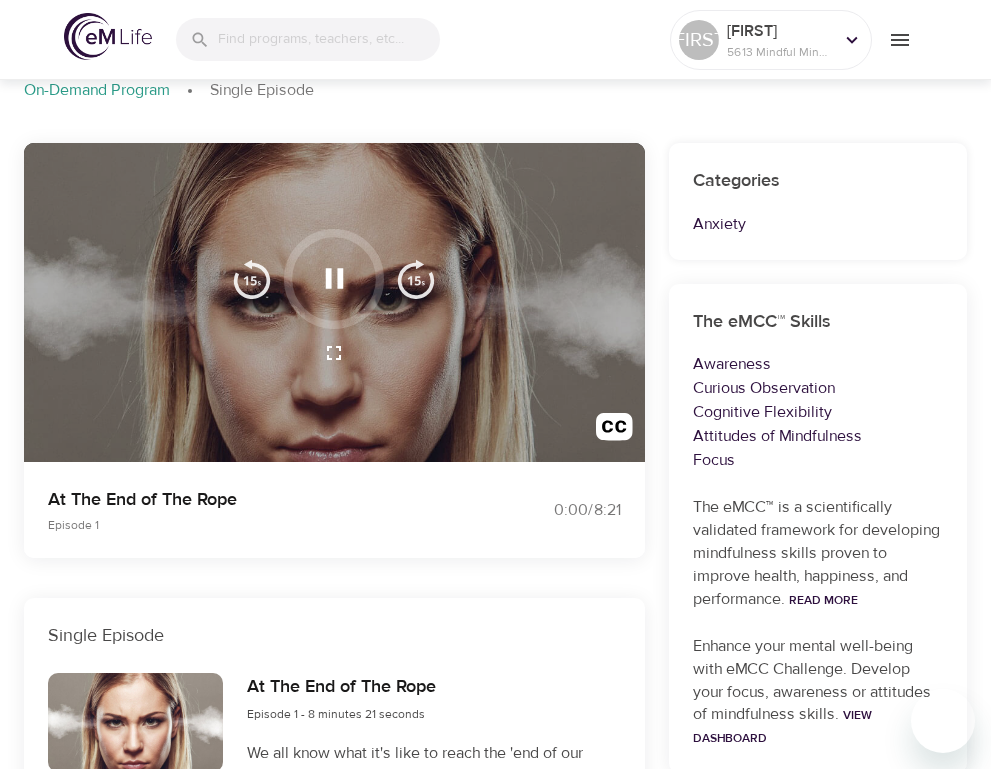 scroll, scrollTop: 0, scrollLeft: 0, axis: both 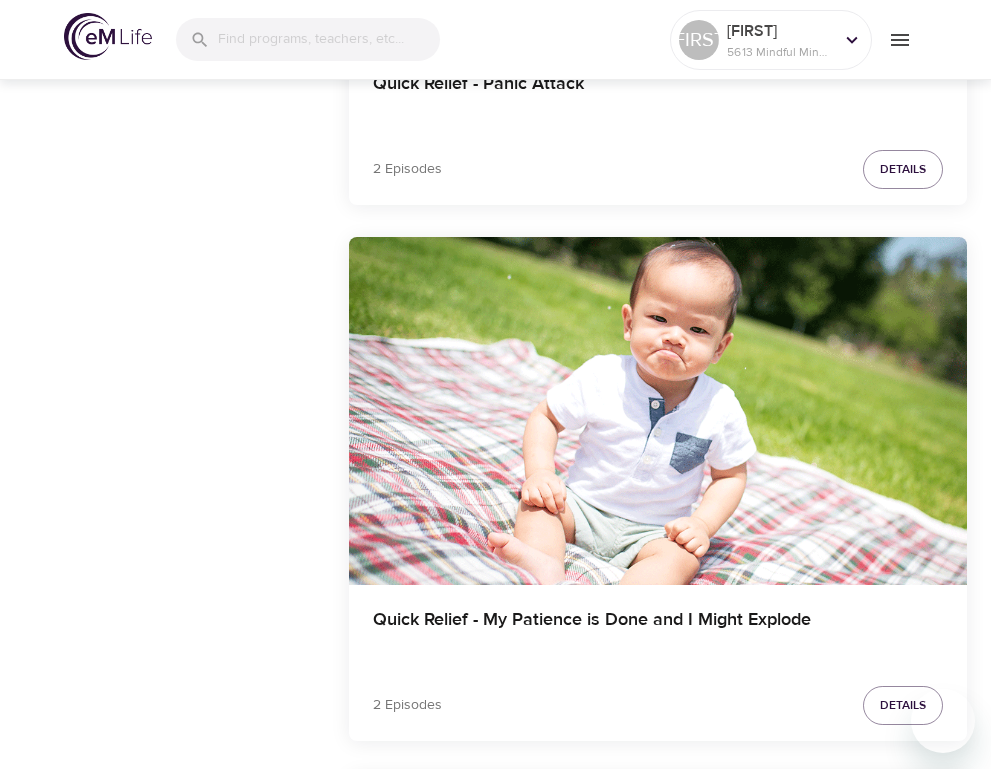 click 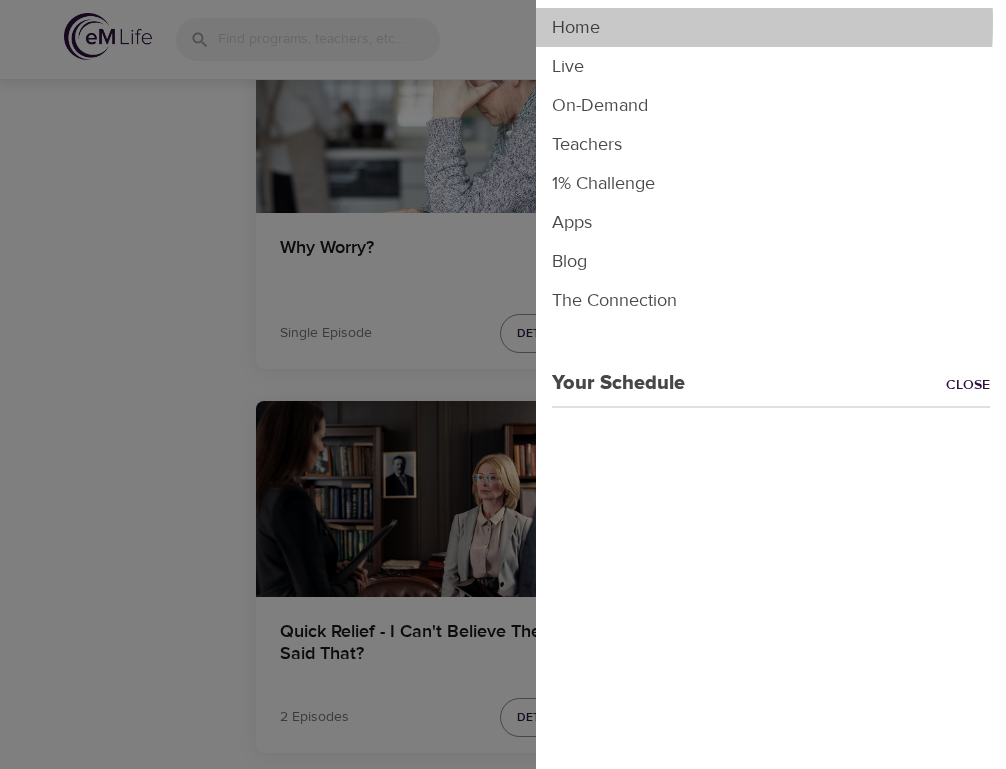 click on "Home" at bounding box center [771, 27] 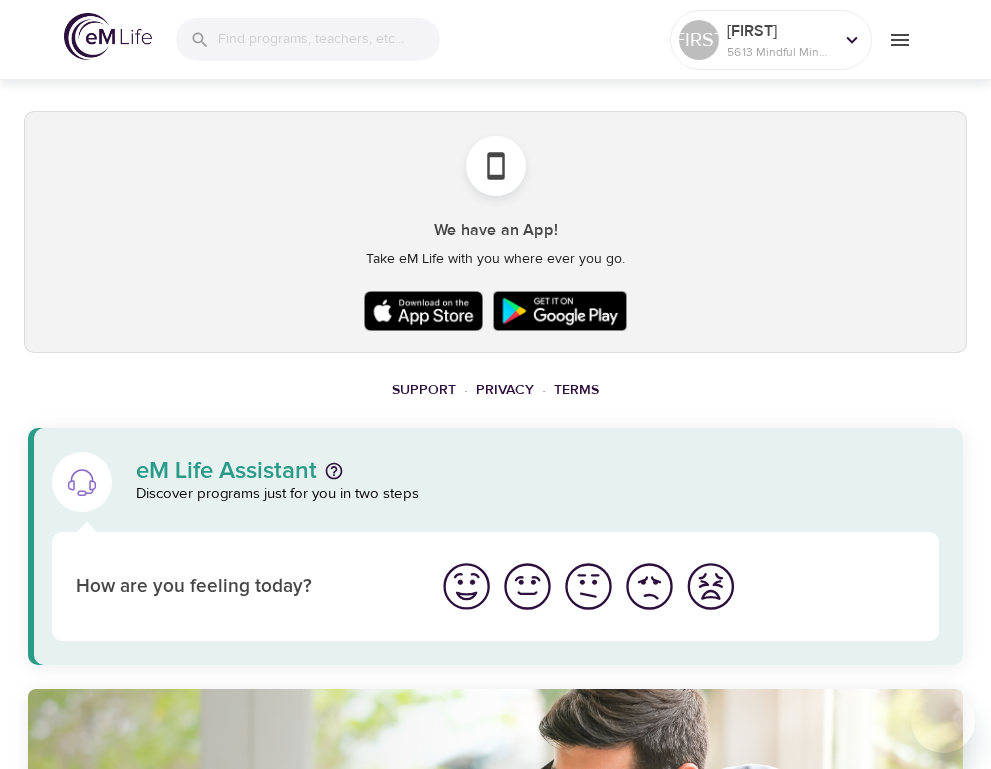 scroll, scrollTop: 1201, scrollLeft: 0, axis: vertical 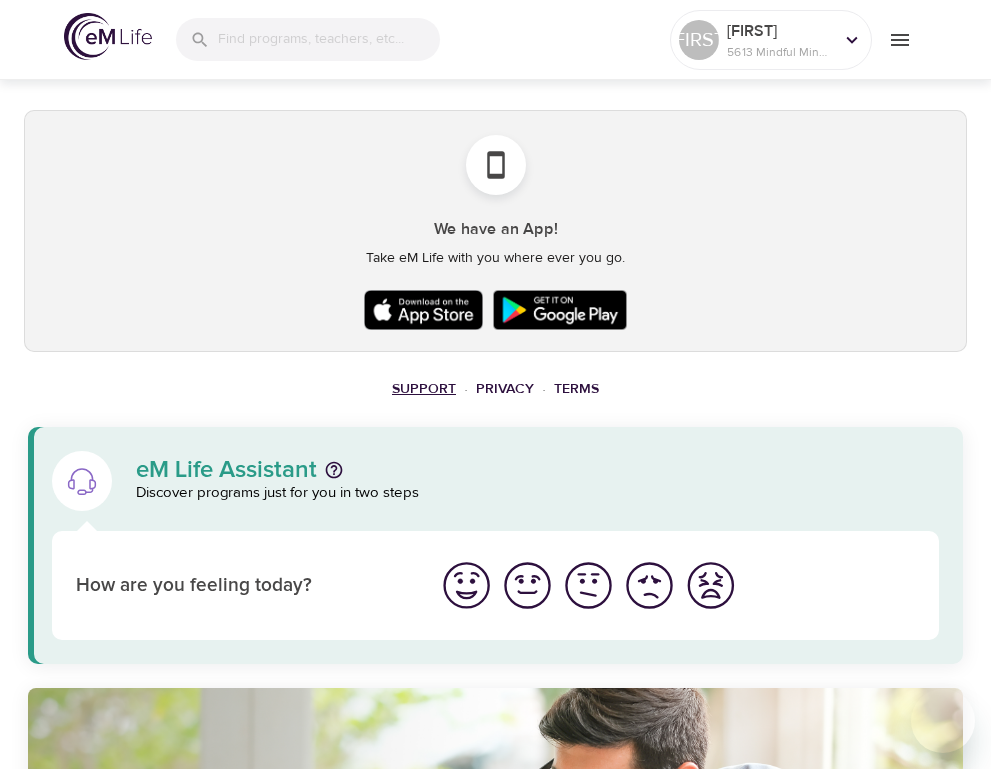 click on "Support" at bounding box center (424, 389) 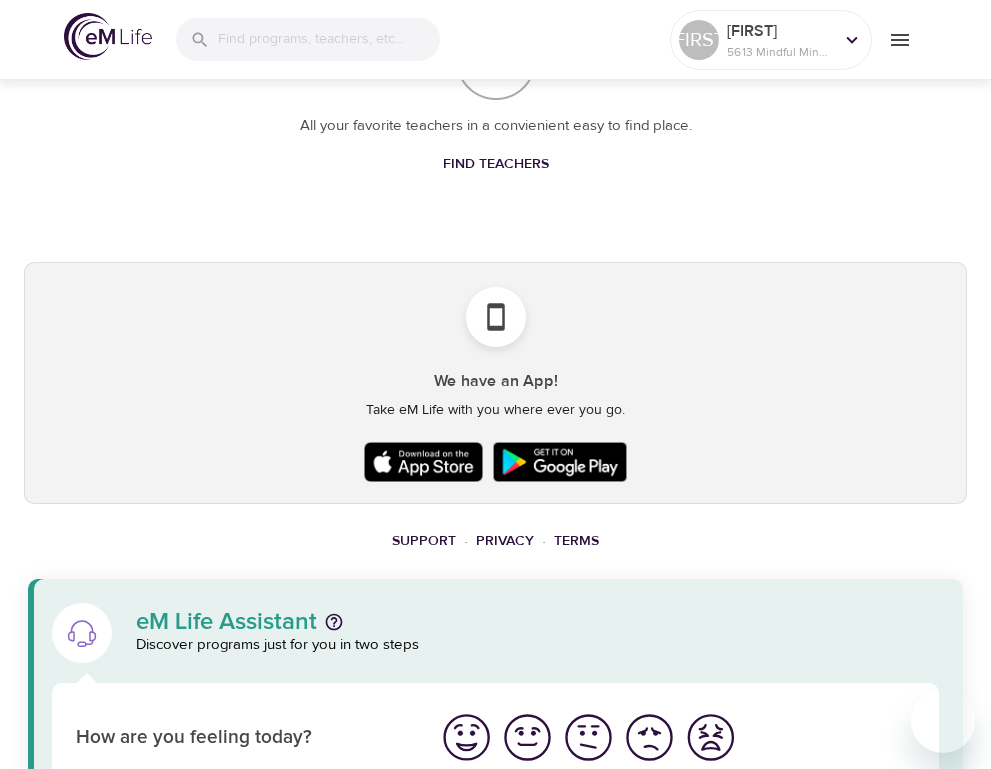 scroll, scrollTop: 1048, scrollLeft: 0, axis: vertical 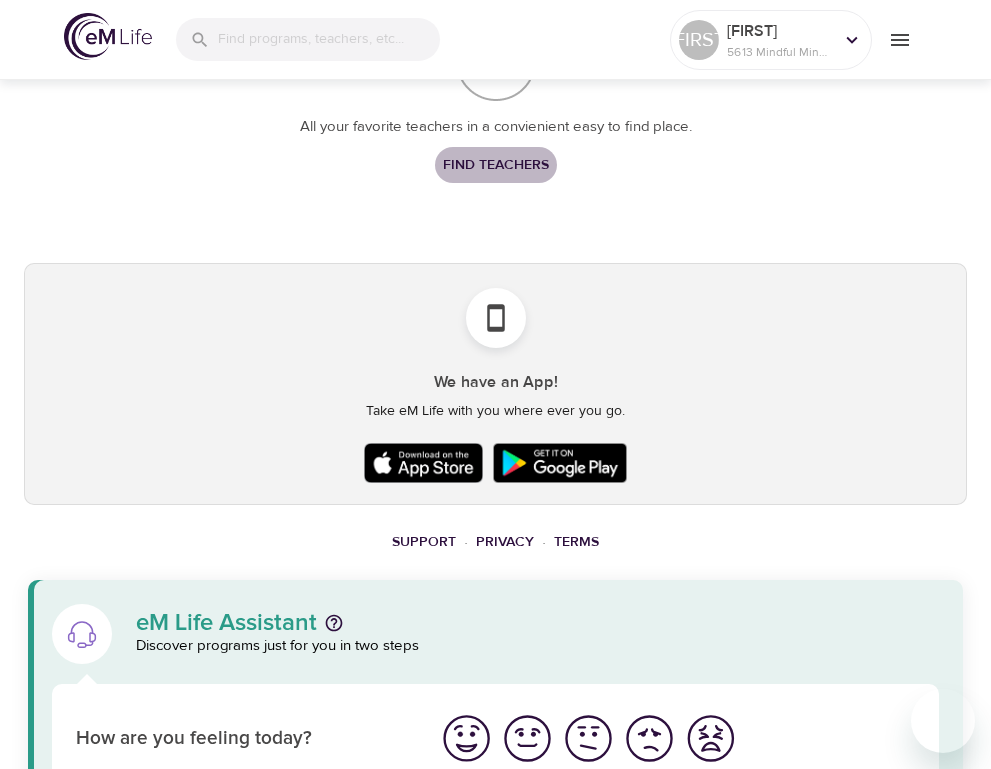 click on "Find Teachers" at bounding box center (496, 165) 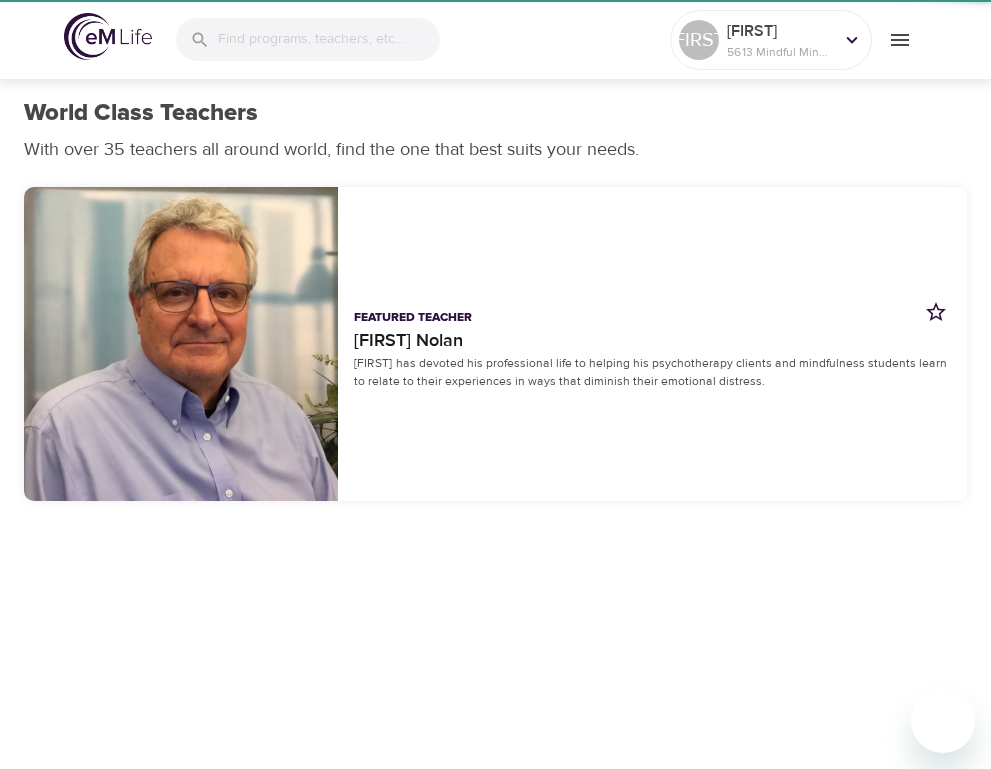 scroll, scrollTop: 0, scrollLeft: 0, axis: both 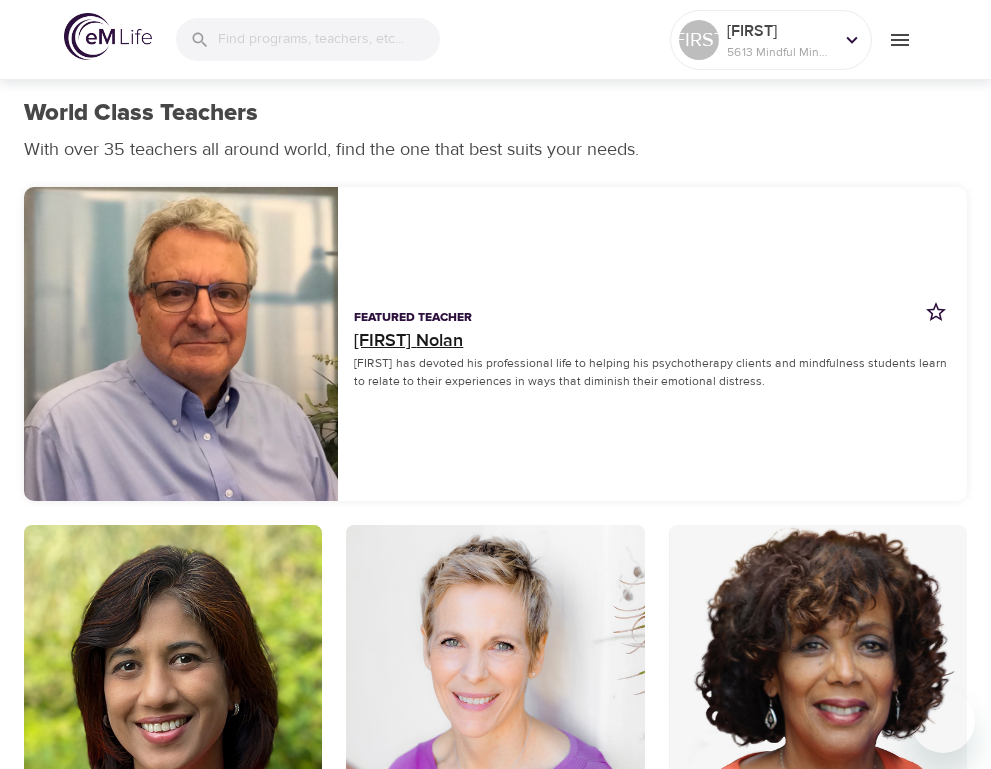 click on "Roger   Nolan" at bounding box center (652, 340) 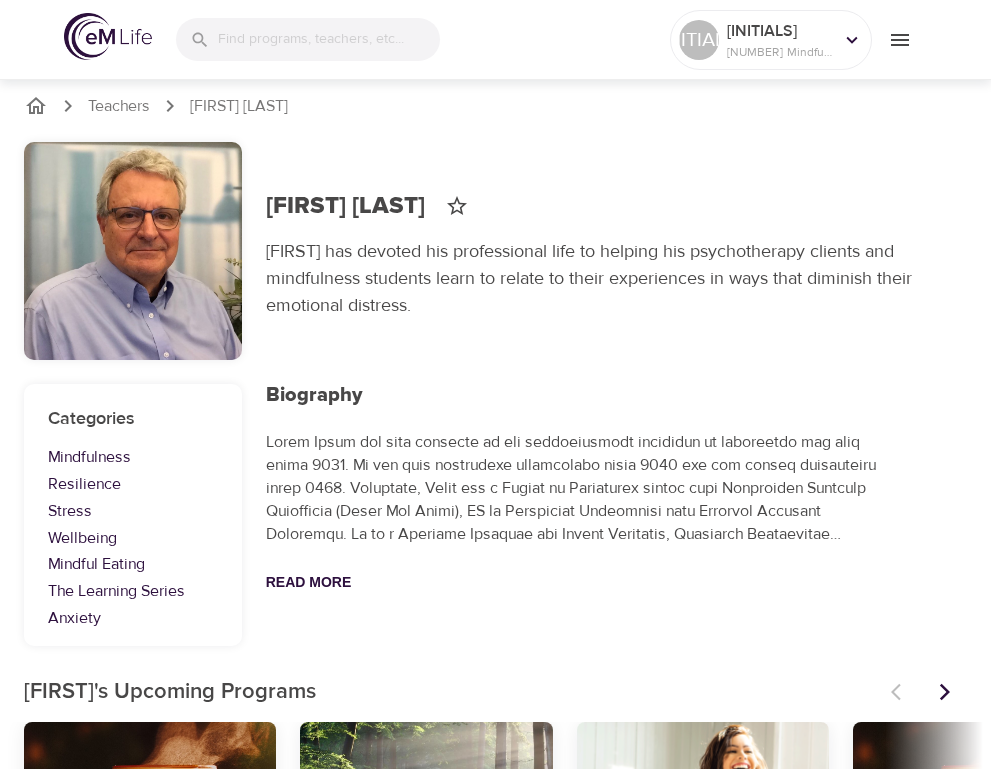 scroll, scrollTop: 0, scrollLeft: 0, axis: both 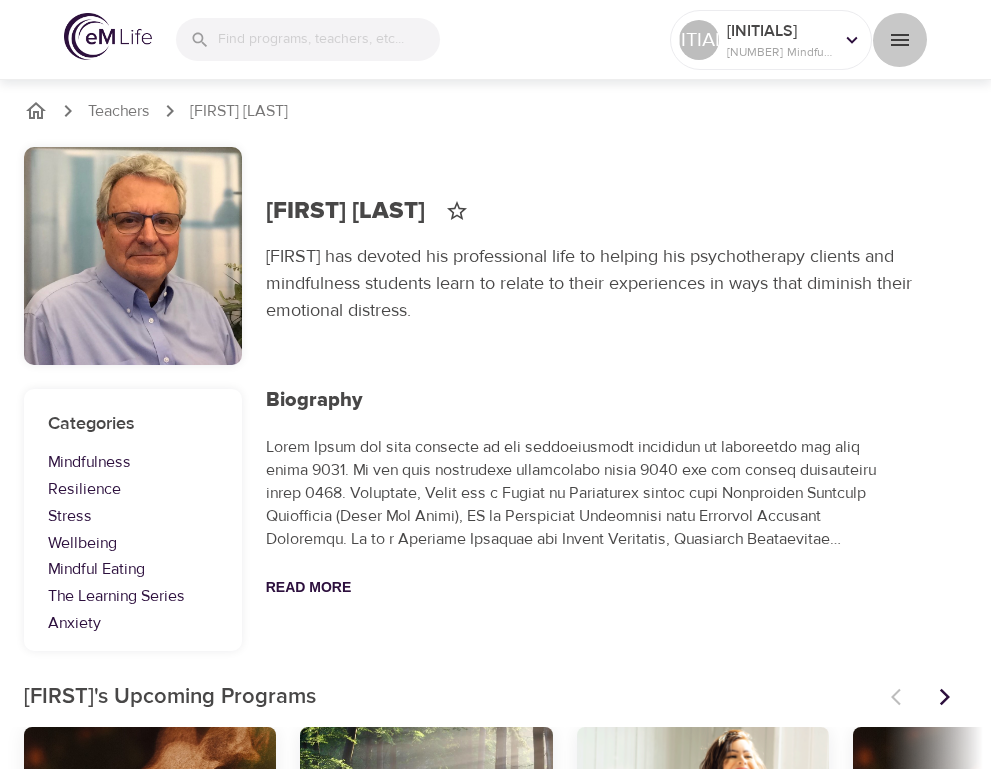 click 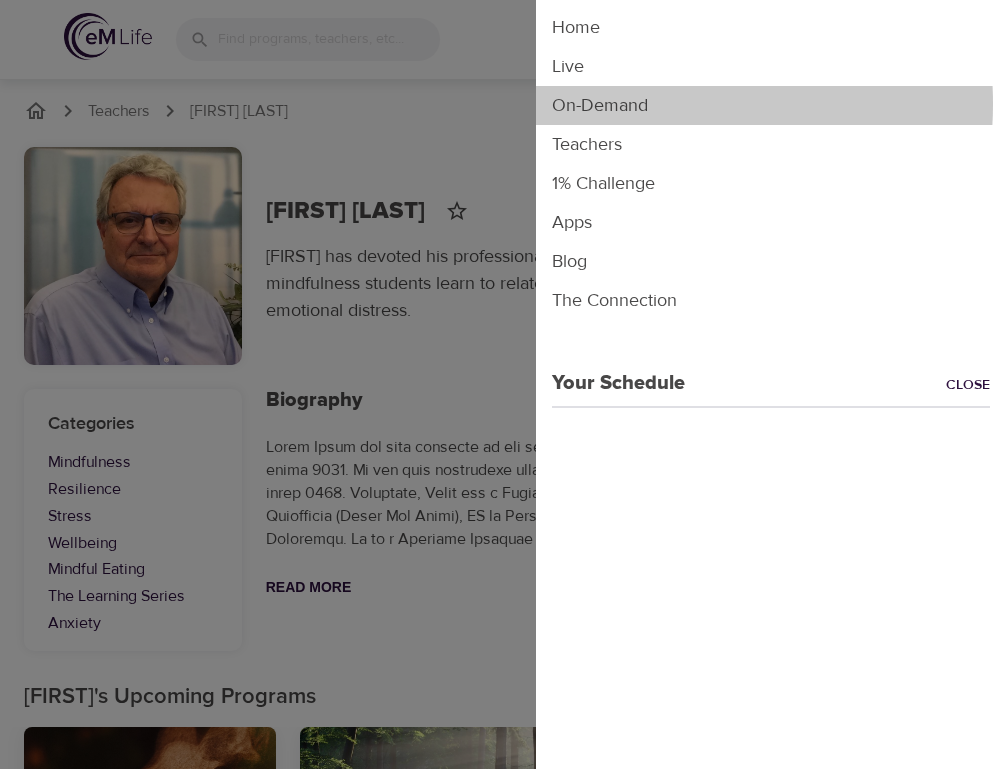 click on "On-Demand" at bounding box center [771, 105] 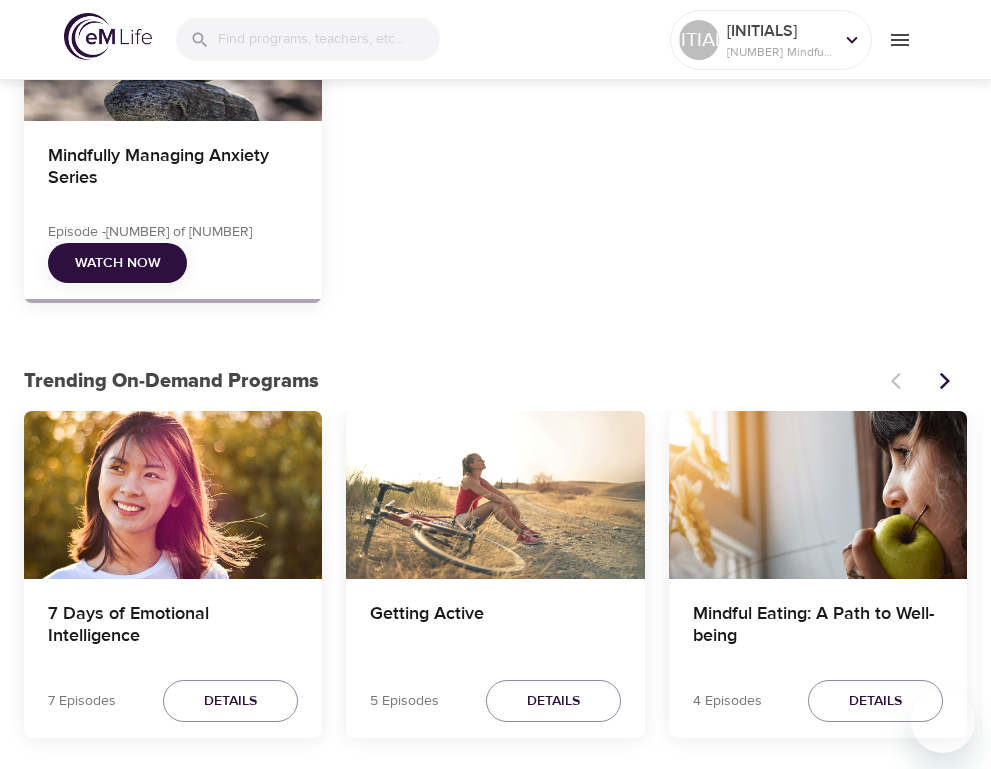 scroll, scrollTop: 287, scrollLeft: 0, axis: vertical 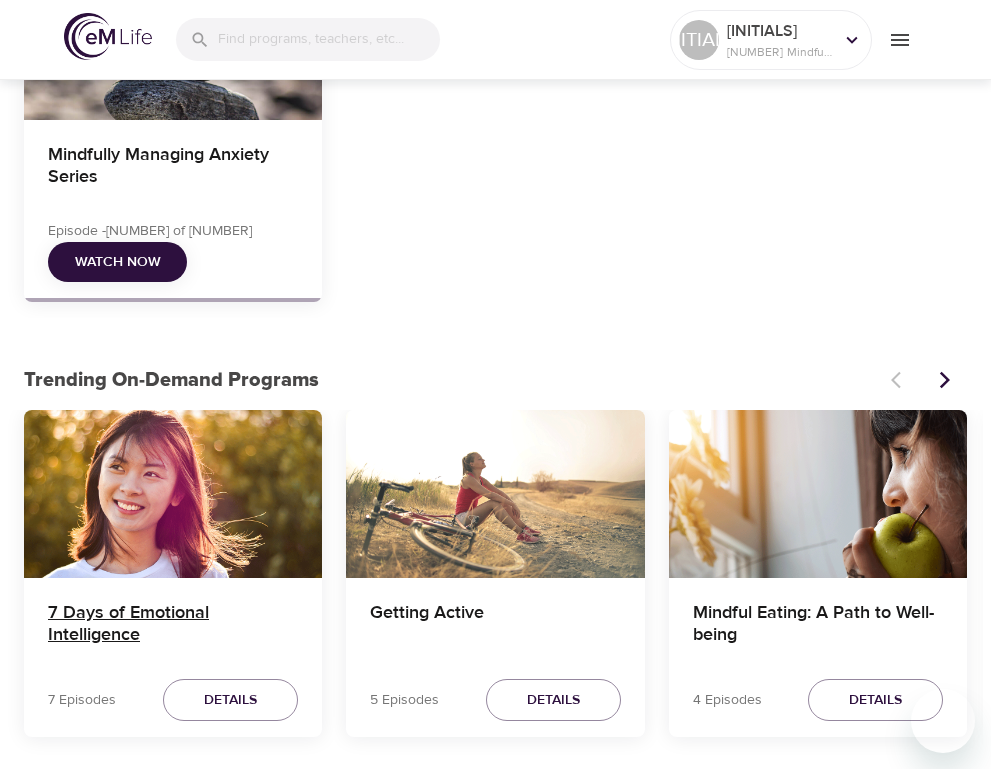 click on "7 Days of Emotional Intelligence" at bounding box center [173, 626] 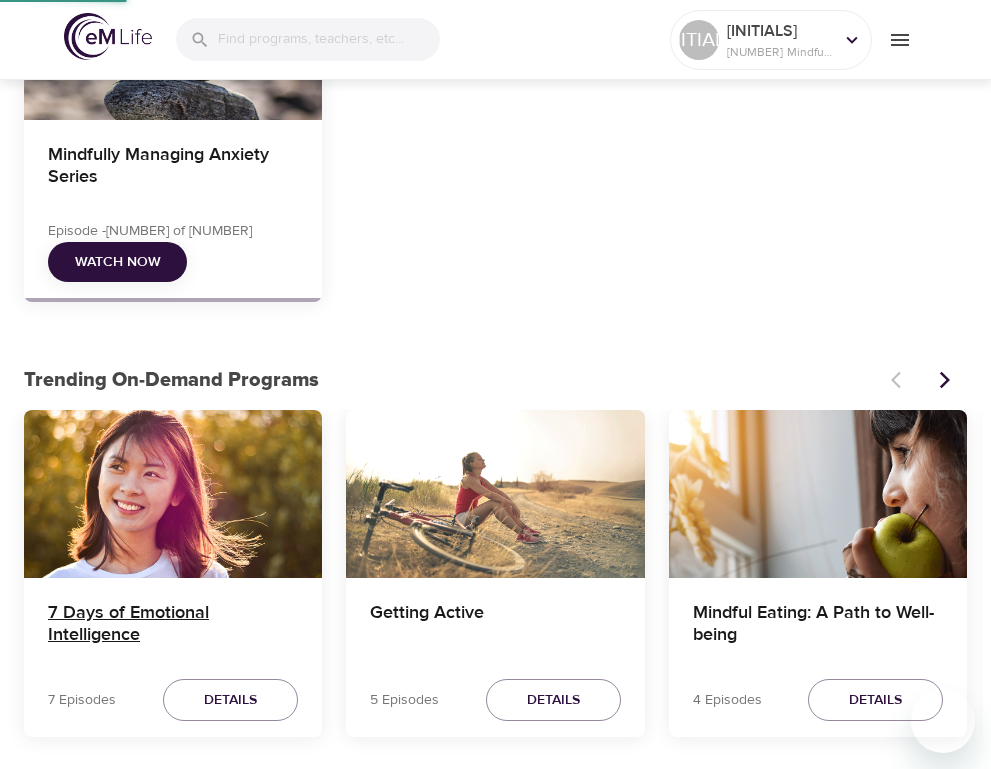 scroll, scrollTop: 287, scrollLeft: 0, axis: vertical 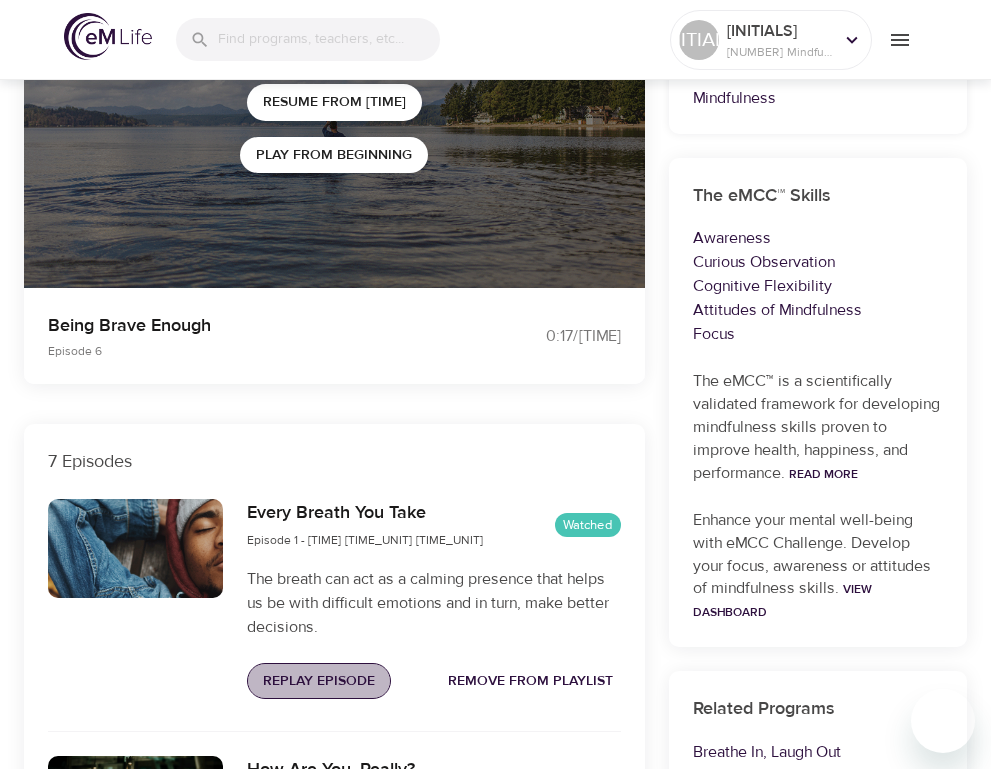 click on "Replay Episode" at bounding box center (319, 681) 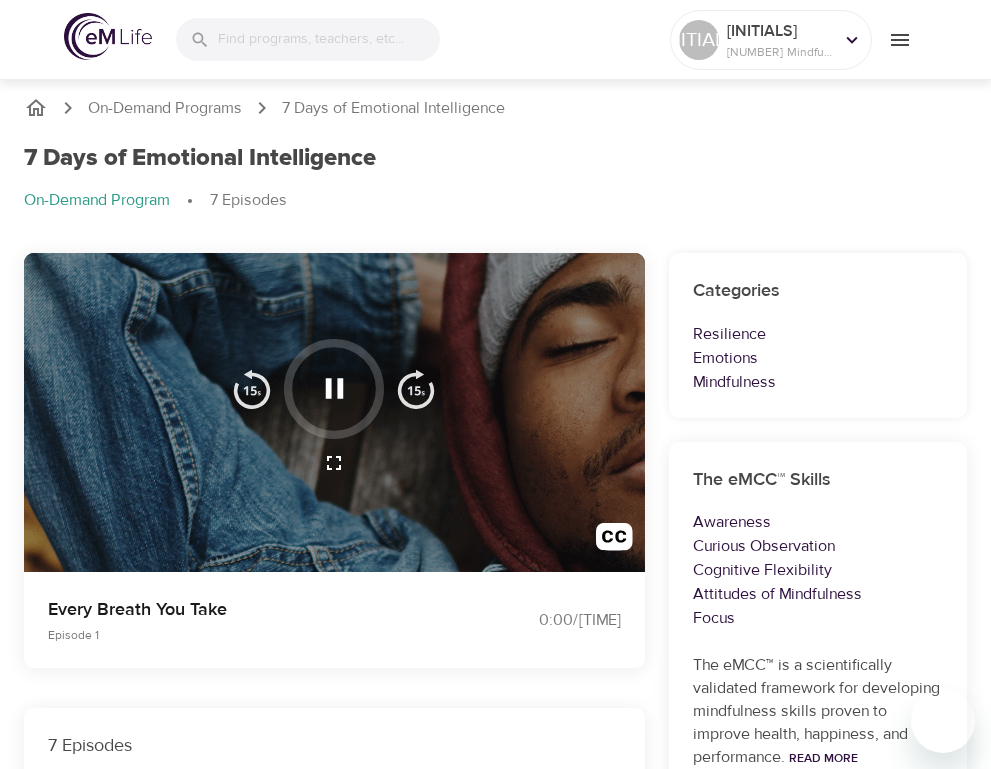 scroll, scrollTop: 0, scrollLeft: 0, axis: both 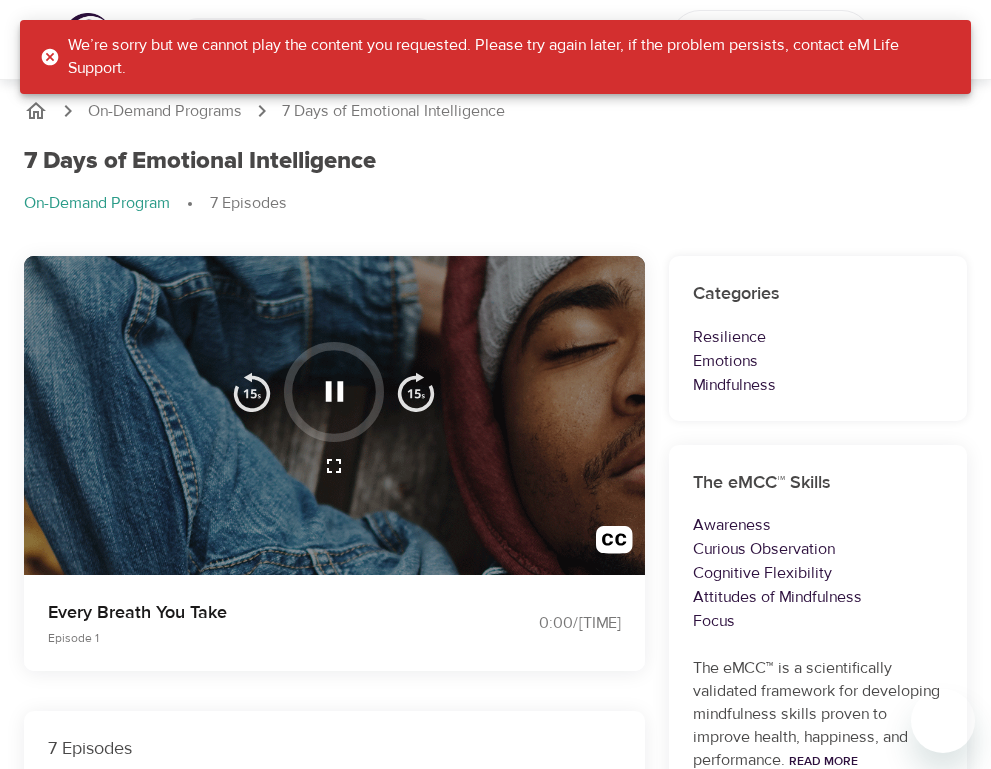 click 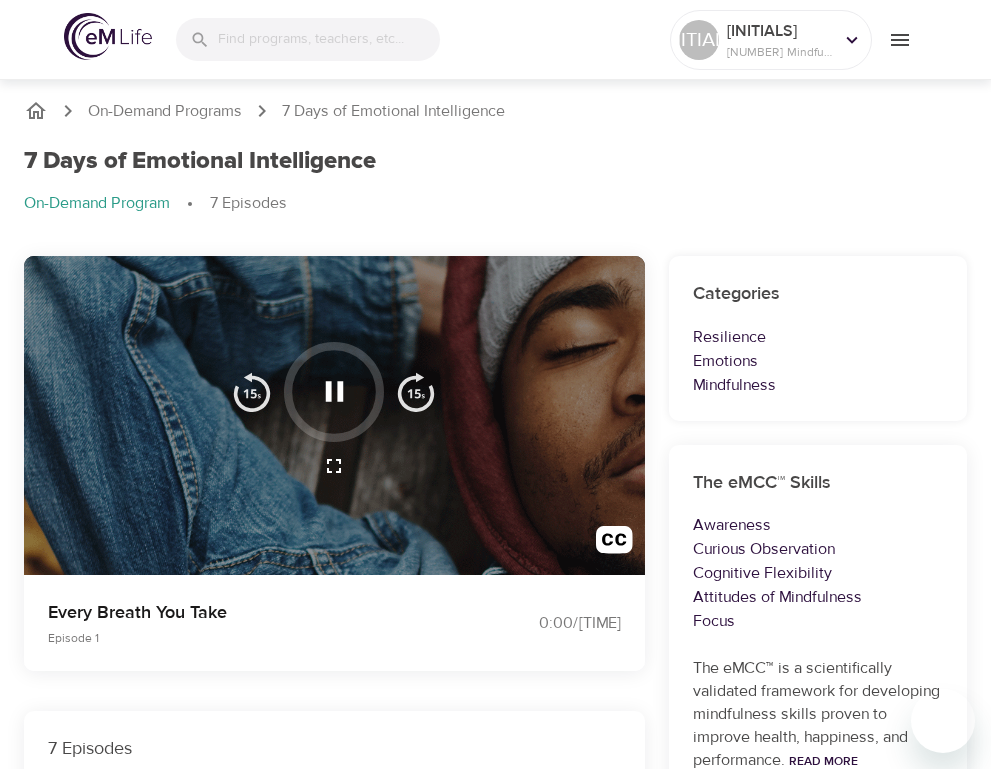 click 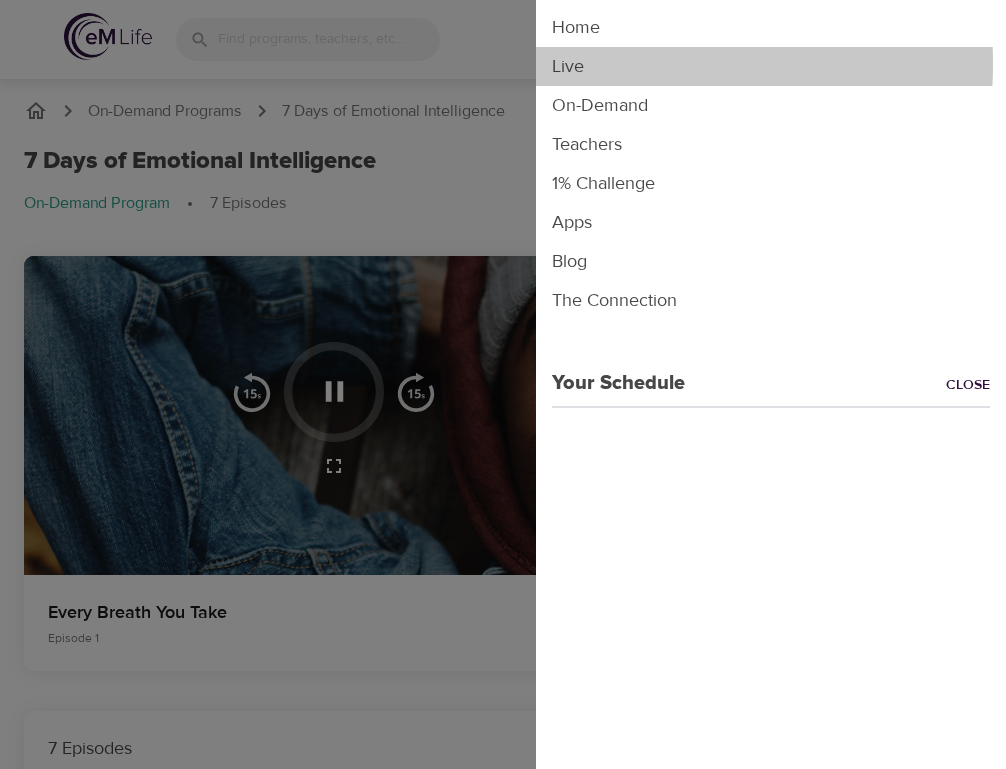 click on "Live" at bounding box center [771, 66] 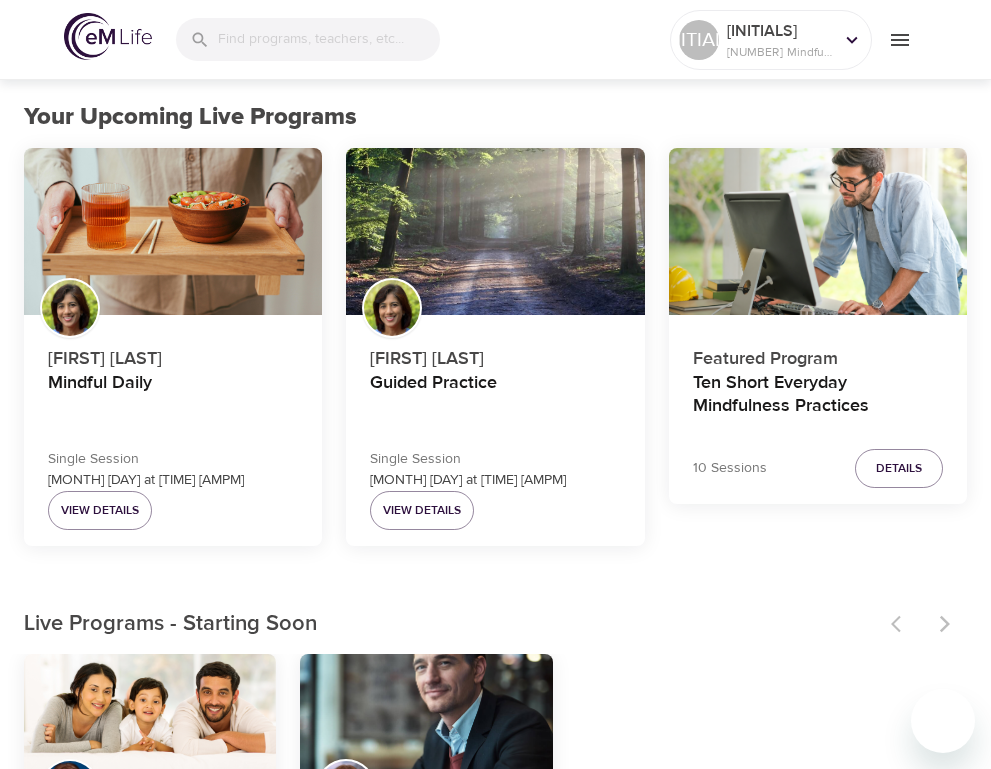 scroll, scrollTop: 113, scrollLeft: 0, axis: vertical 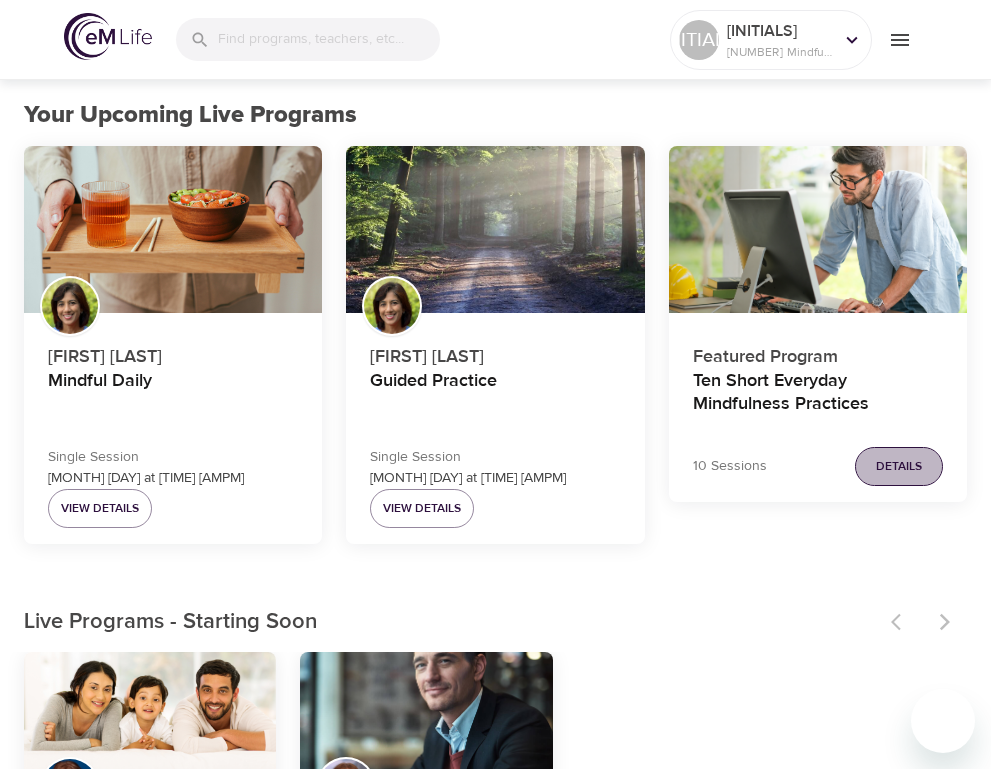 click on "Details" at bounding box center [899, 466] 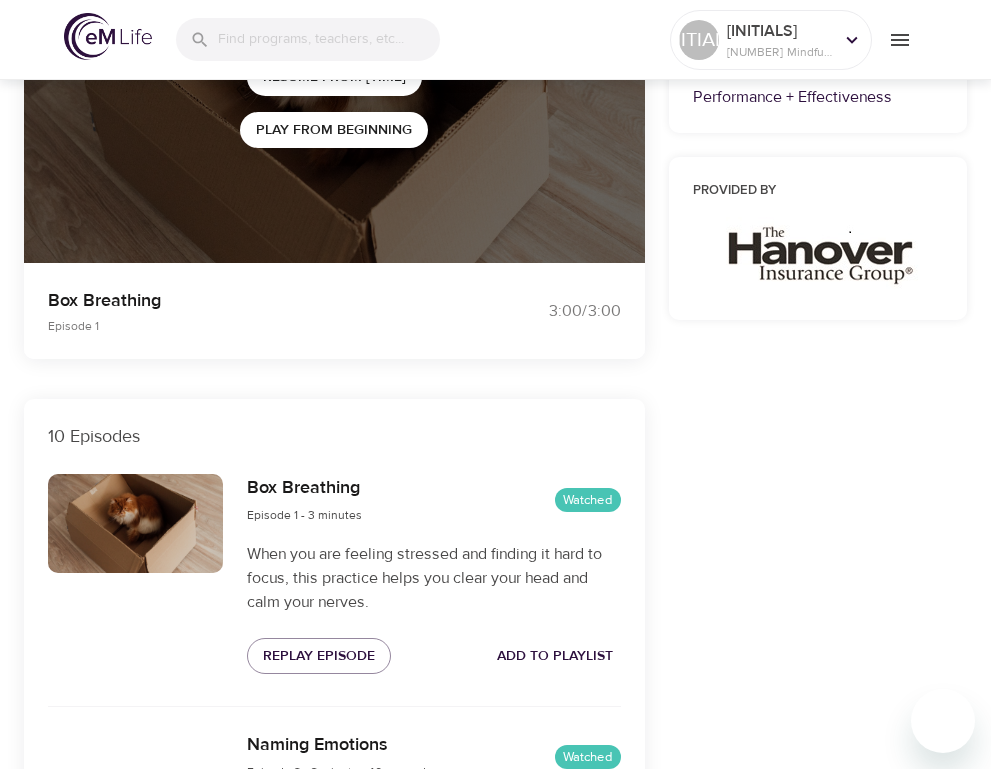 scroll, scrollTop: 318, scrollLeft: 0, axis: vertical 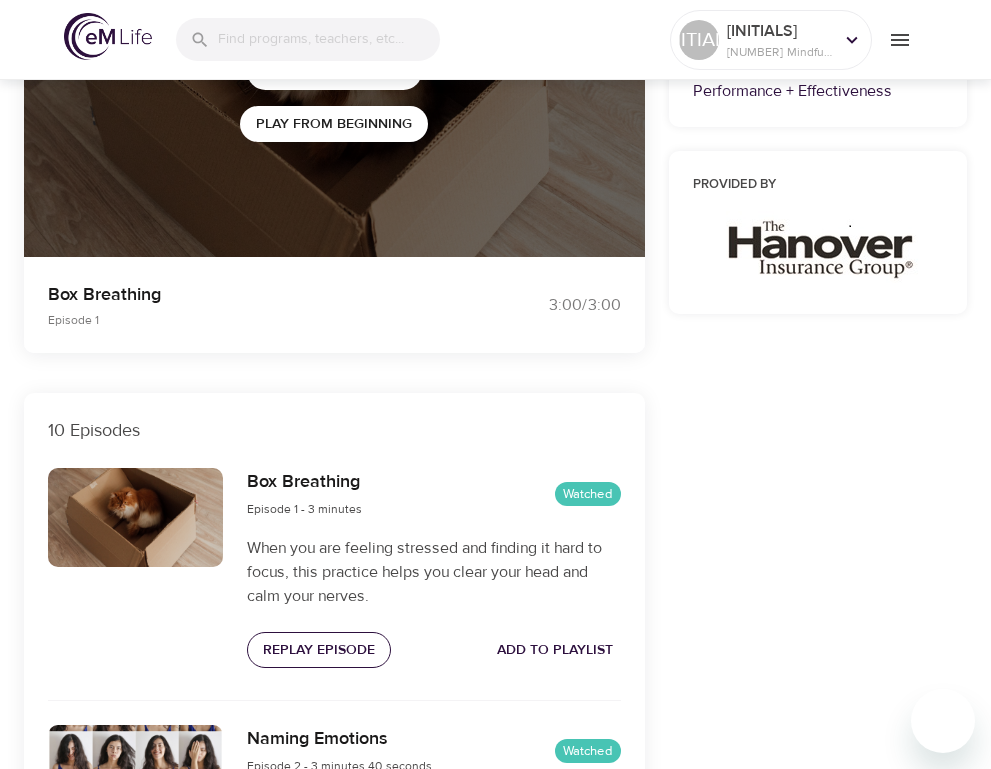click on "Replay Episode" at bounding box center (319, 650) 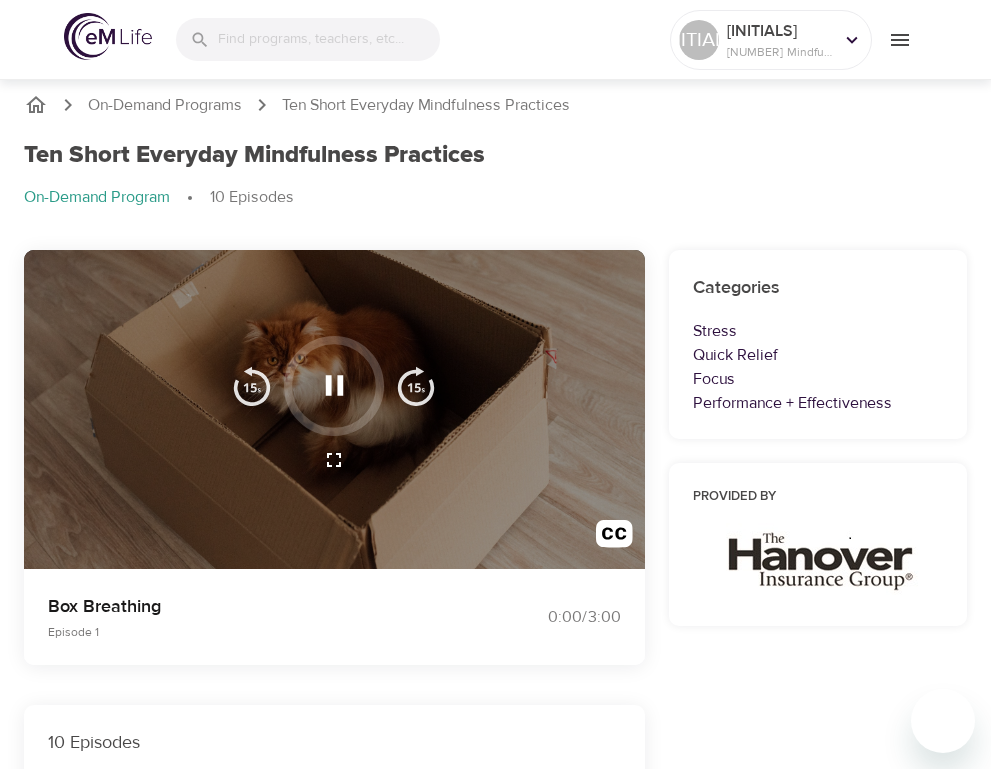scroll, scrollTop: 0, scrollLeft: 0, axis: both 